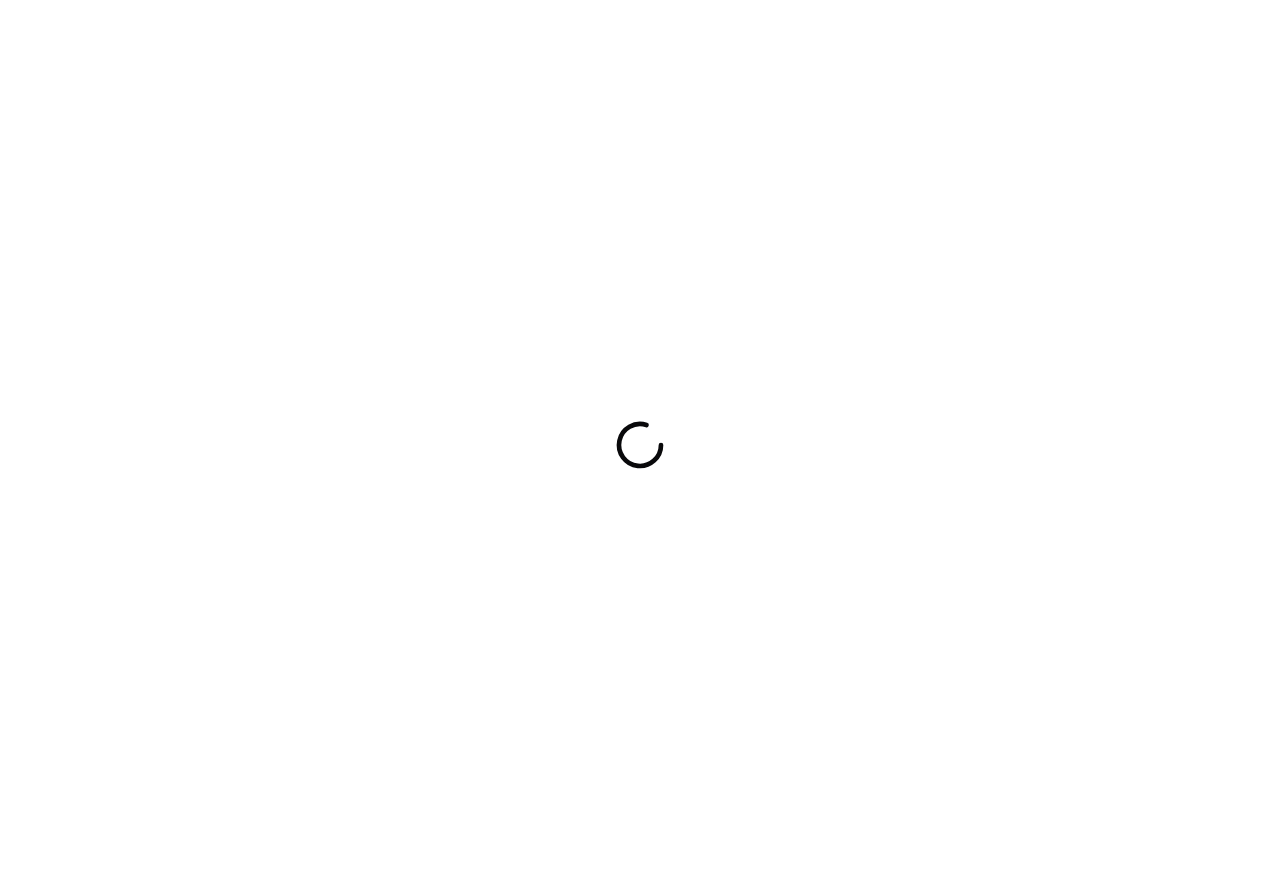 scroll, scrollTop: 0, scrollLeft: 0, axis: both 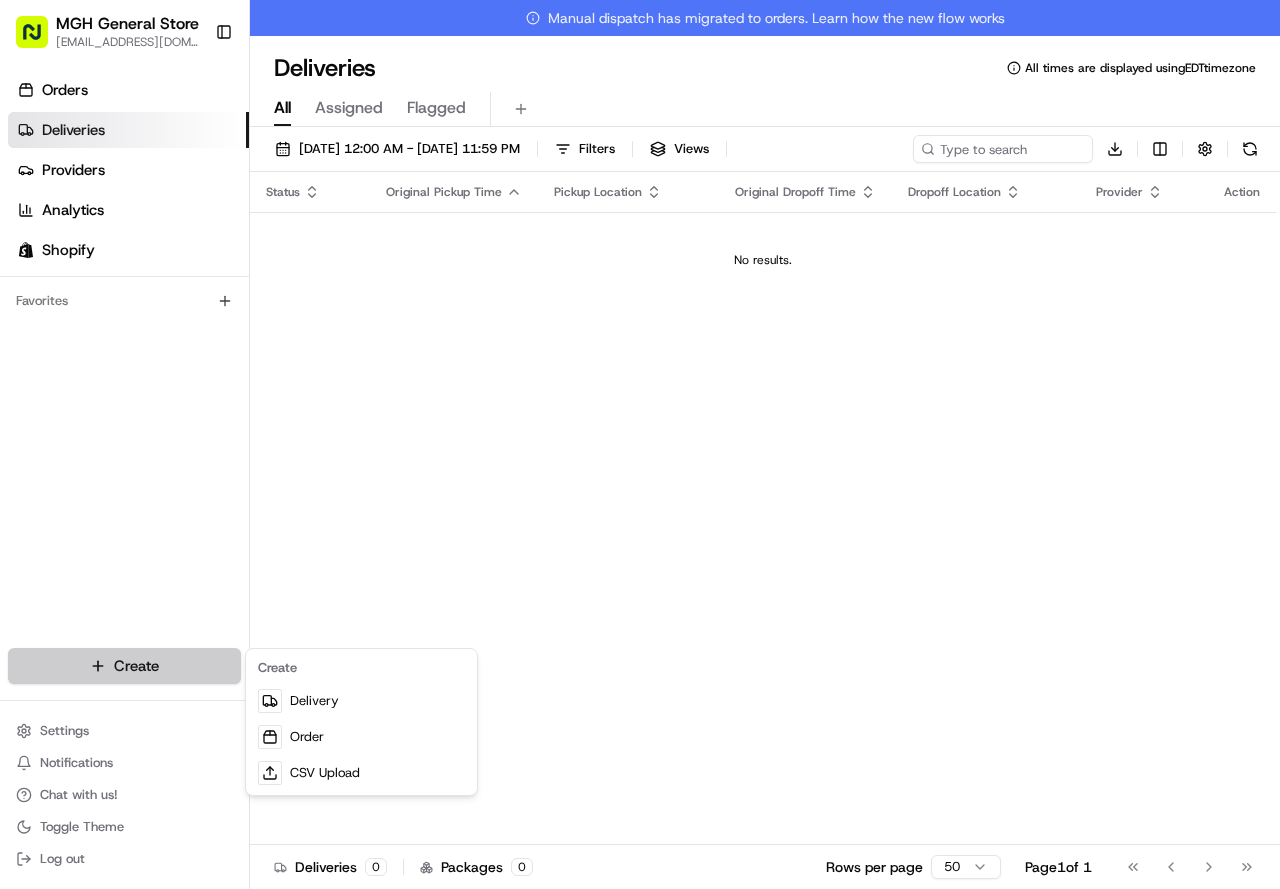 click on "MGH General Store [EMAIL_ADDRESS][DOMAIN_NAME] Toggle Sidebar Orders Deliveries Providers Analytics Shopify Favorites Main Menu Members & Organization Organization Users Roles Preferences Customization Tracking Orchestration Automations Dispatch Strategy Locations Pickup Locations Dropoff Locations Billing Billing Refund Requests Integrations Notification Triggers Webhooks API Keys Request Logs Create Settings Notifications Chat with us! Toggle Theme Log out  Manual dispatch has migrated to orders. Learn how the new flow works Deliveries All times are displayed using  EDT  timezone All Assigned Flagged [DATE] 12:00 AM - [DATE] 11:59 PM Filters Views Download Status Original Pickup Time Pickup Location Original Dropoff Time Dropoff Location Provider Action No results. Deliveries 0 Packages 0 Rows per page 50 Page  1  of   1 Go to first page Go to previous page Go to next page Go to last page
Create Delivery Order CSV Upload" at bounding box center (640, 444) 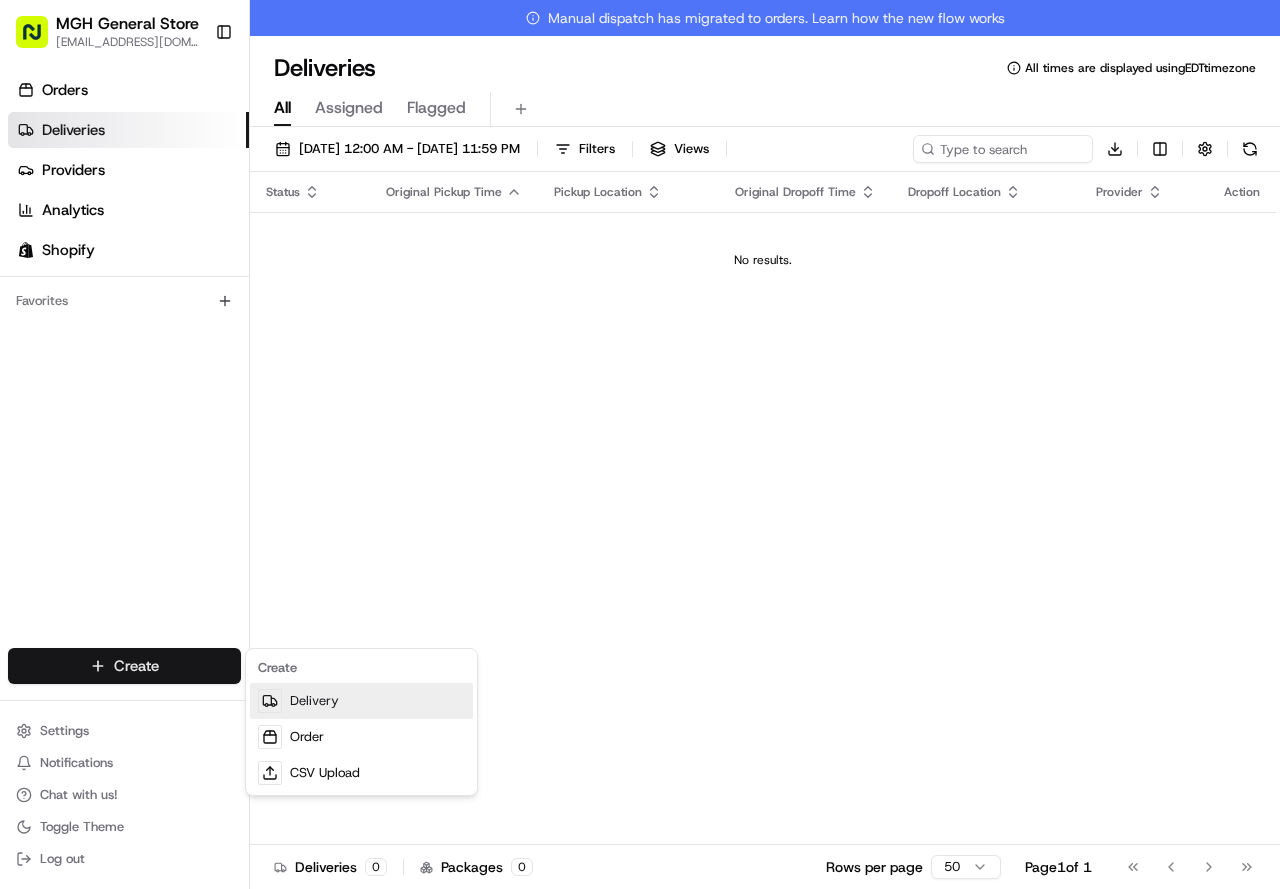 click on "Delivery" at bounding box center (361, 701) 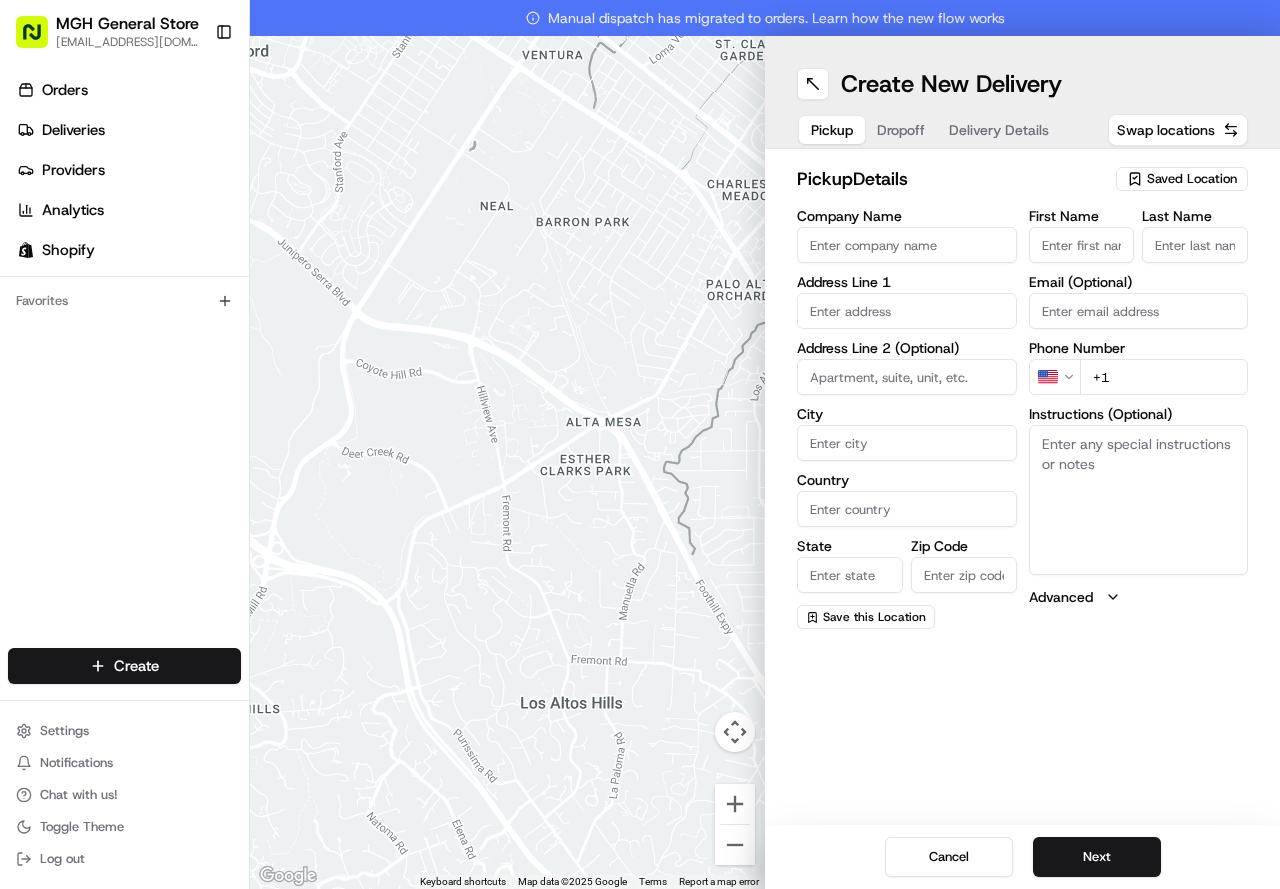 click on "Saved Location" at bounding box center [1192, 179] 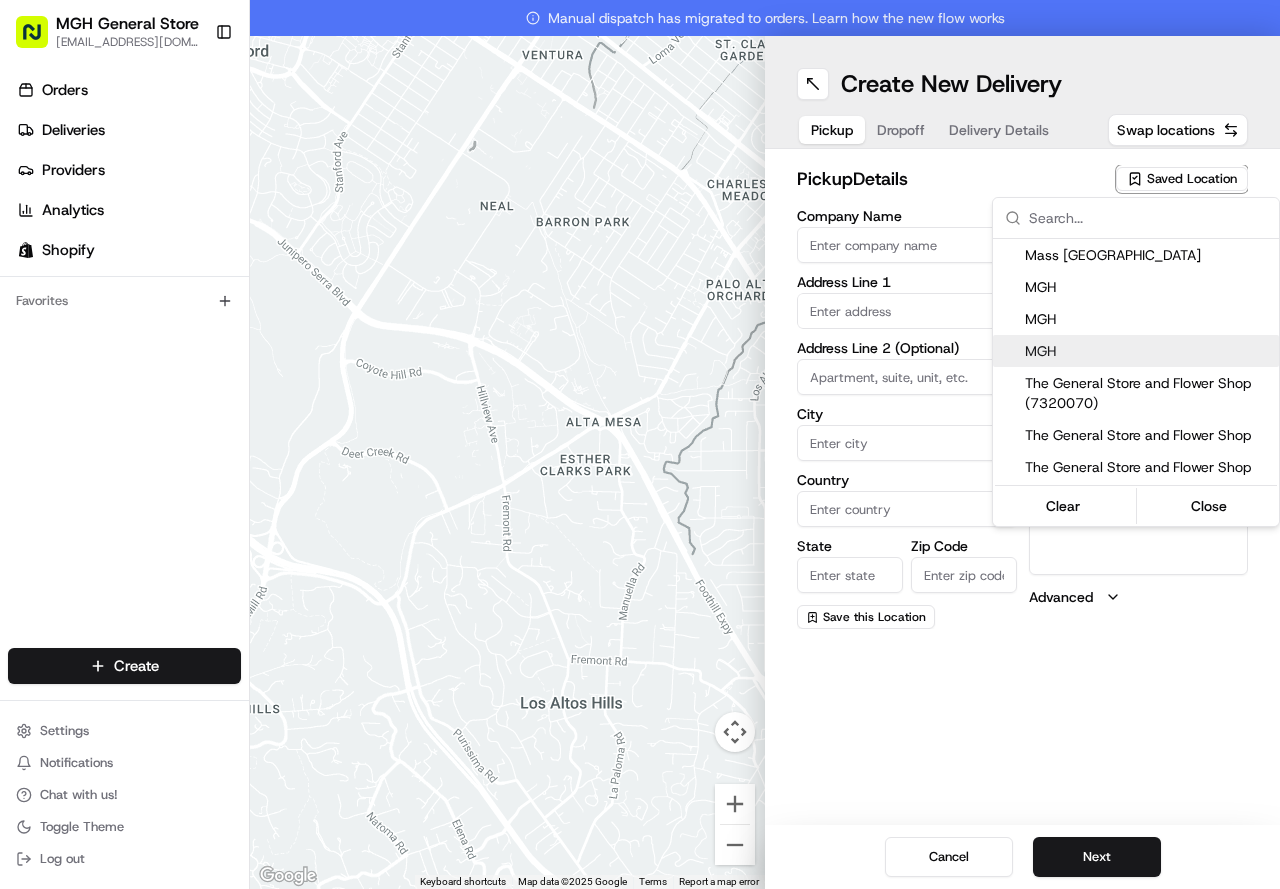 click on "MGH" at bounding box center (1148, 351) 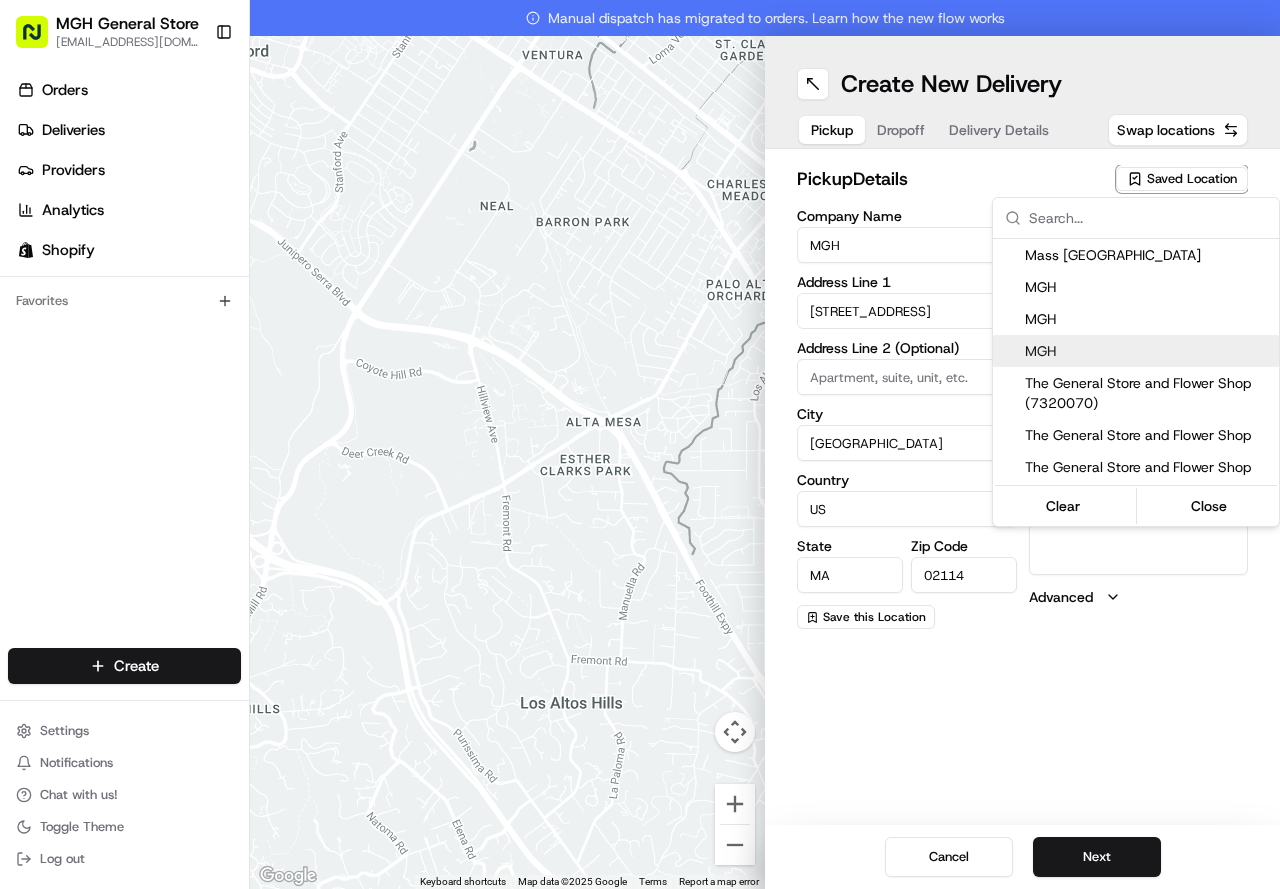 type on "[PHONE_NUMBER]" 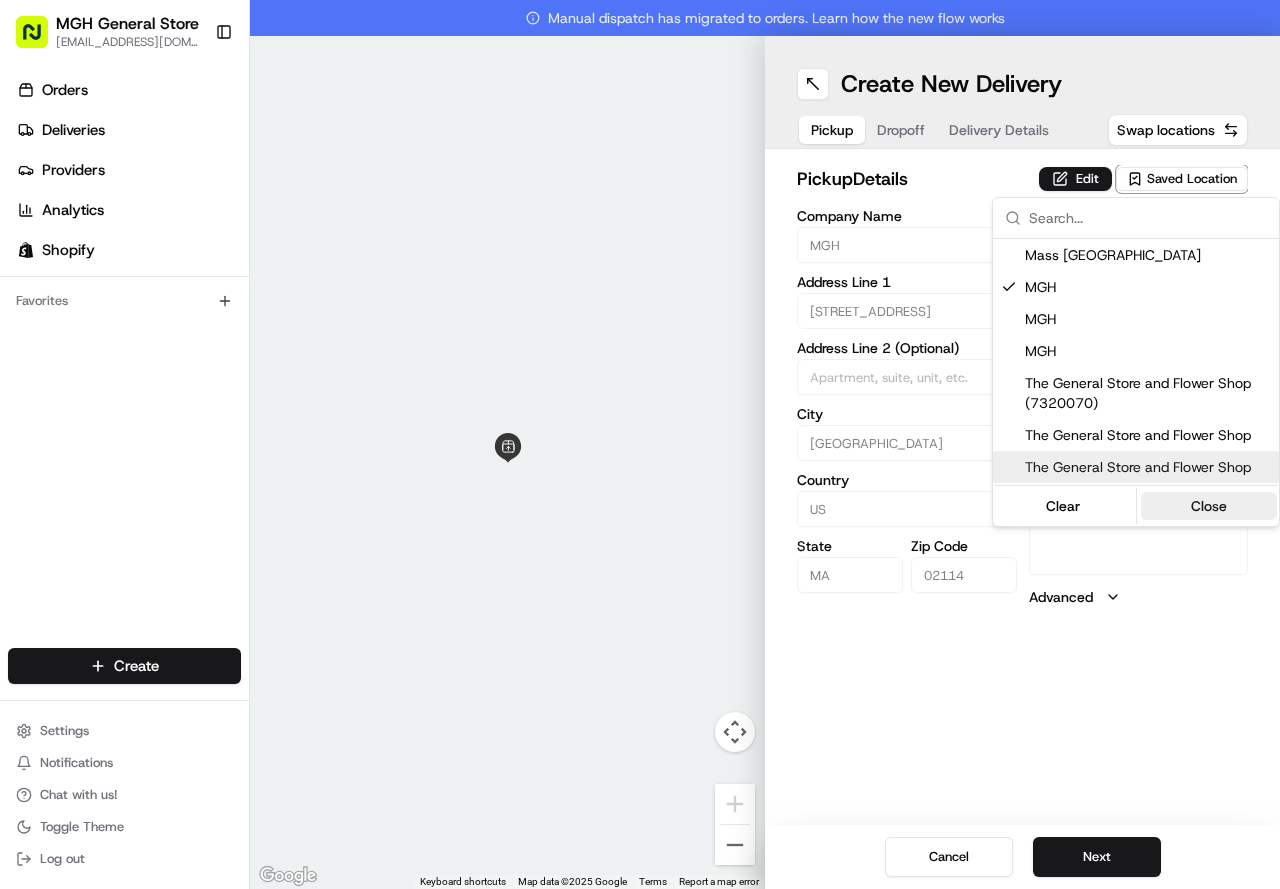 click on "Close" at bounding box center (1209, 506) 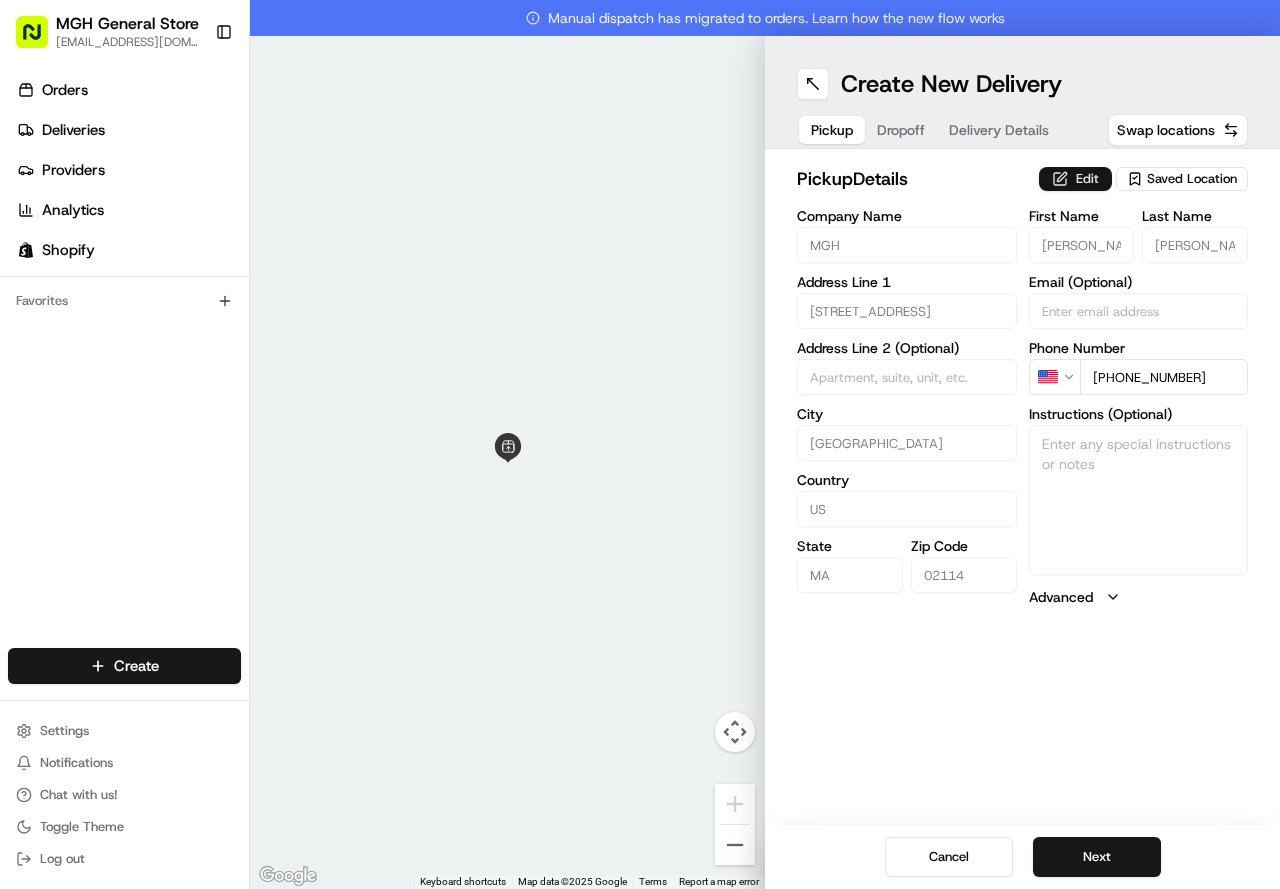 click on "Edit" at bounding box center [1075, 179] 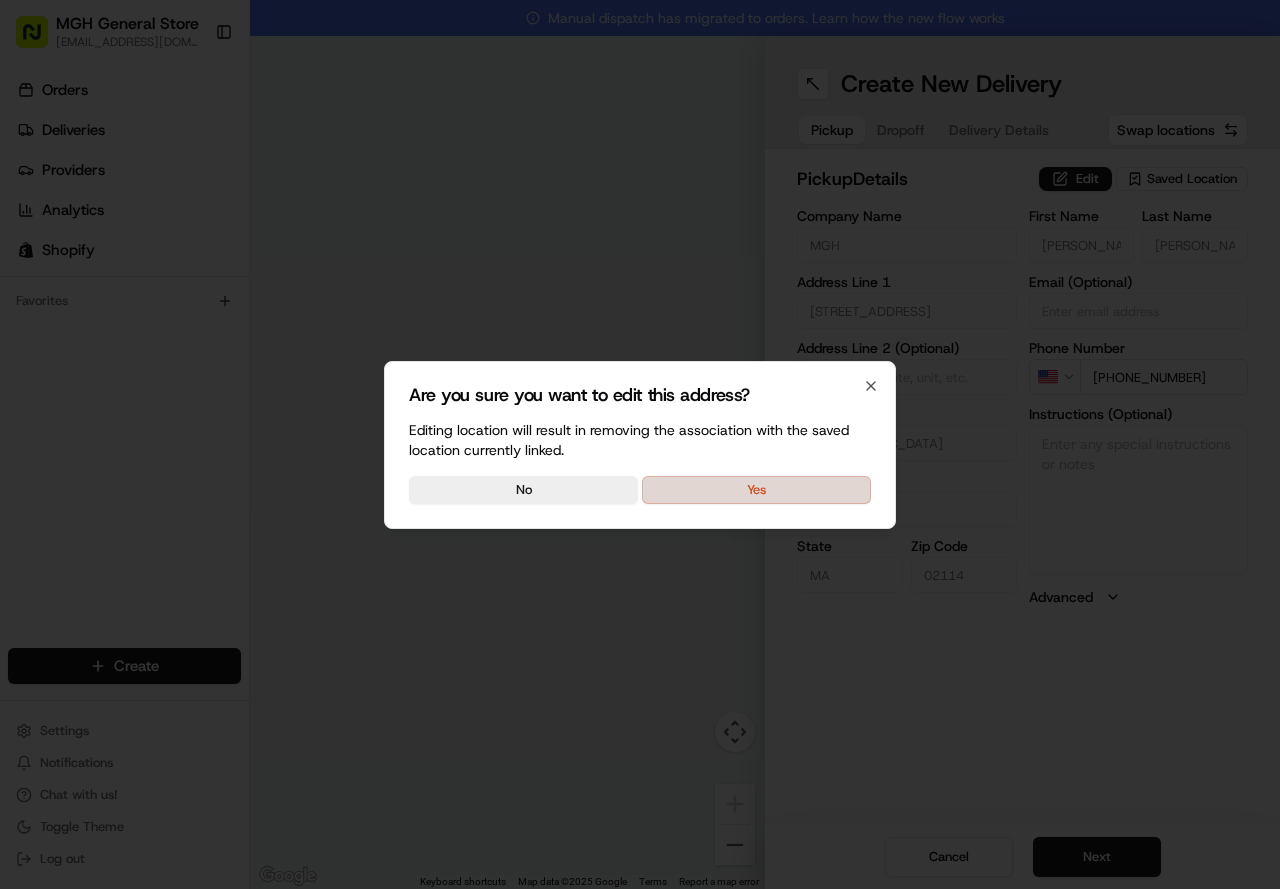 click on "Yes" at bounding box center [756, 490] 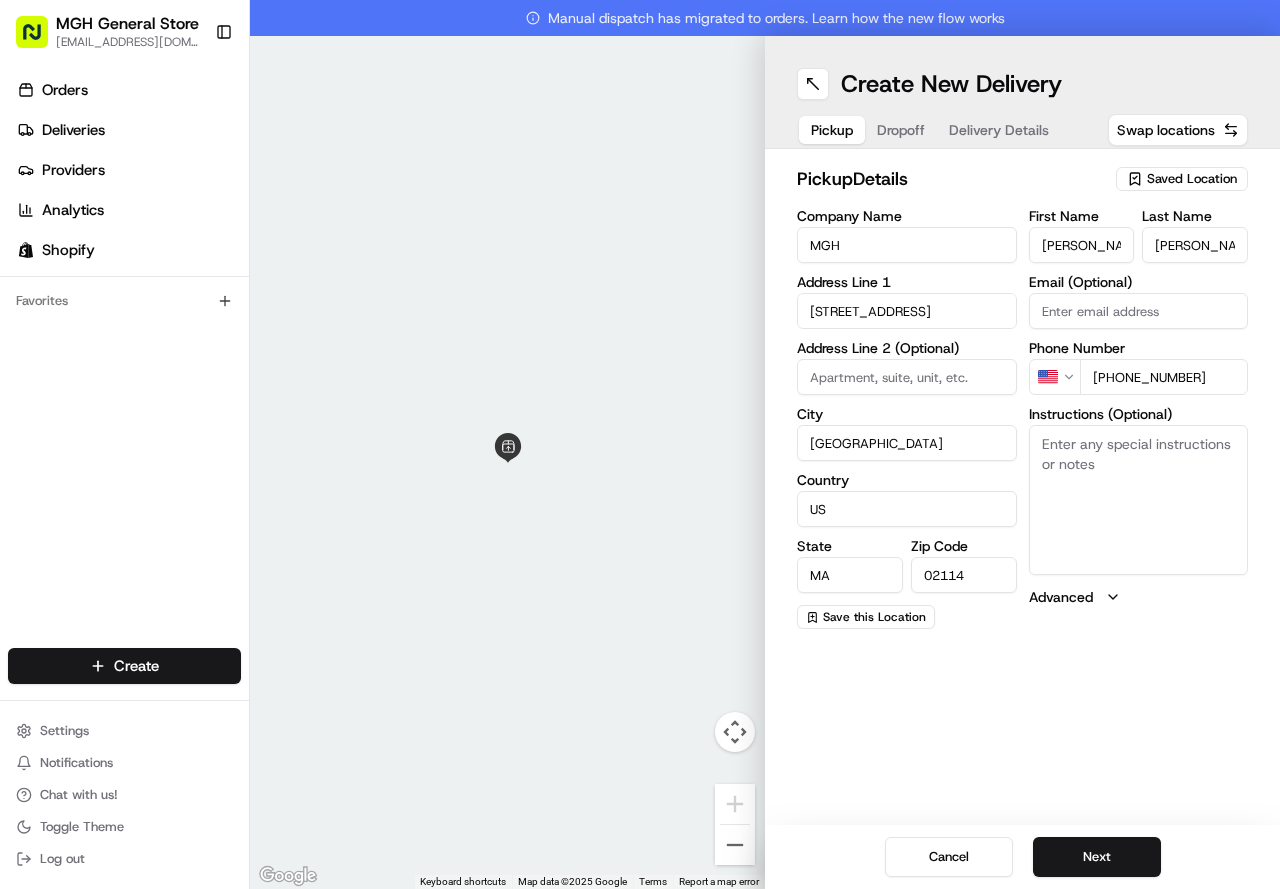 click on "Instructions (Optional)" at bounding box center [1139, 500] 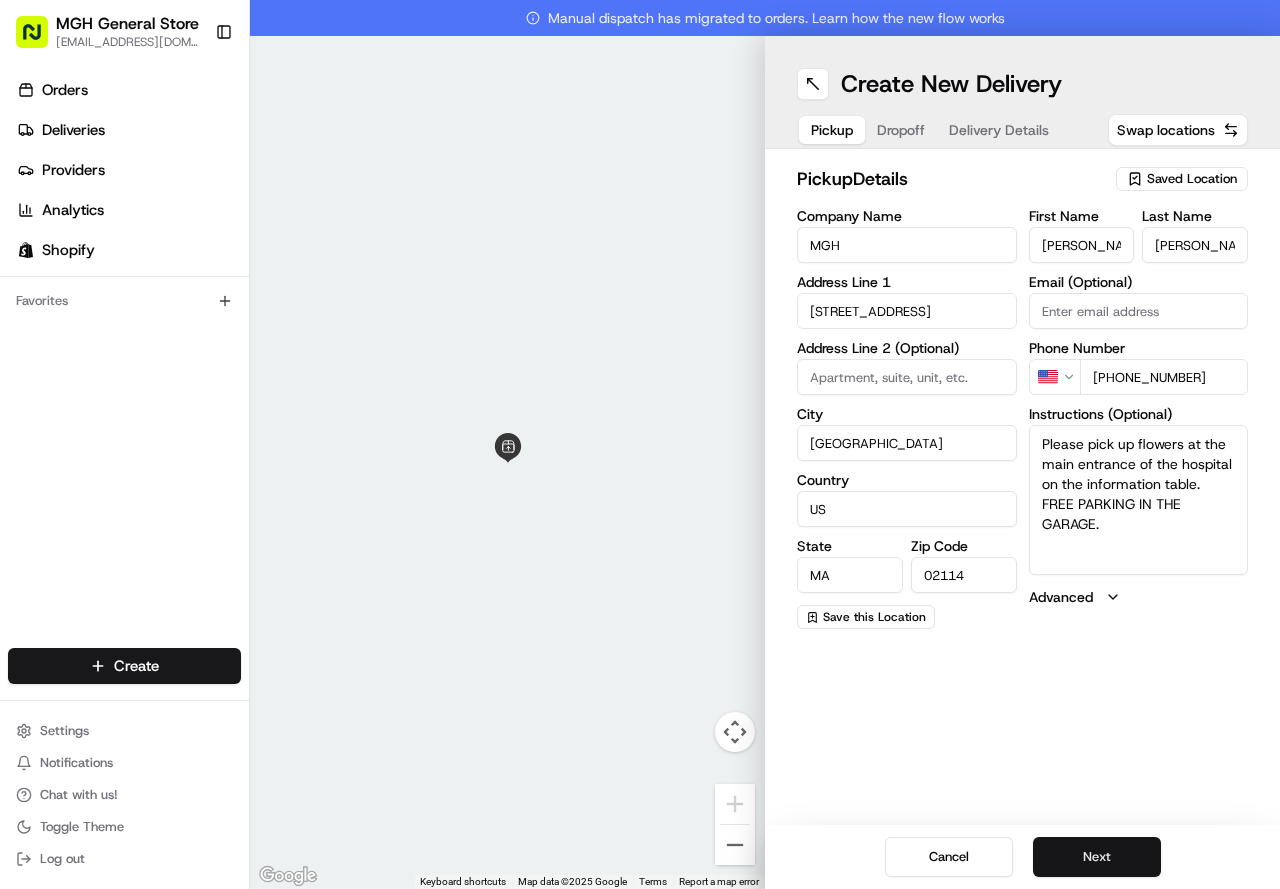 type on "Please pick up flowers at the main entrance of the hospital on the information table. FREE PARKING IN THE GARAGE." 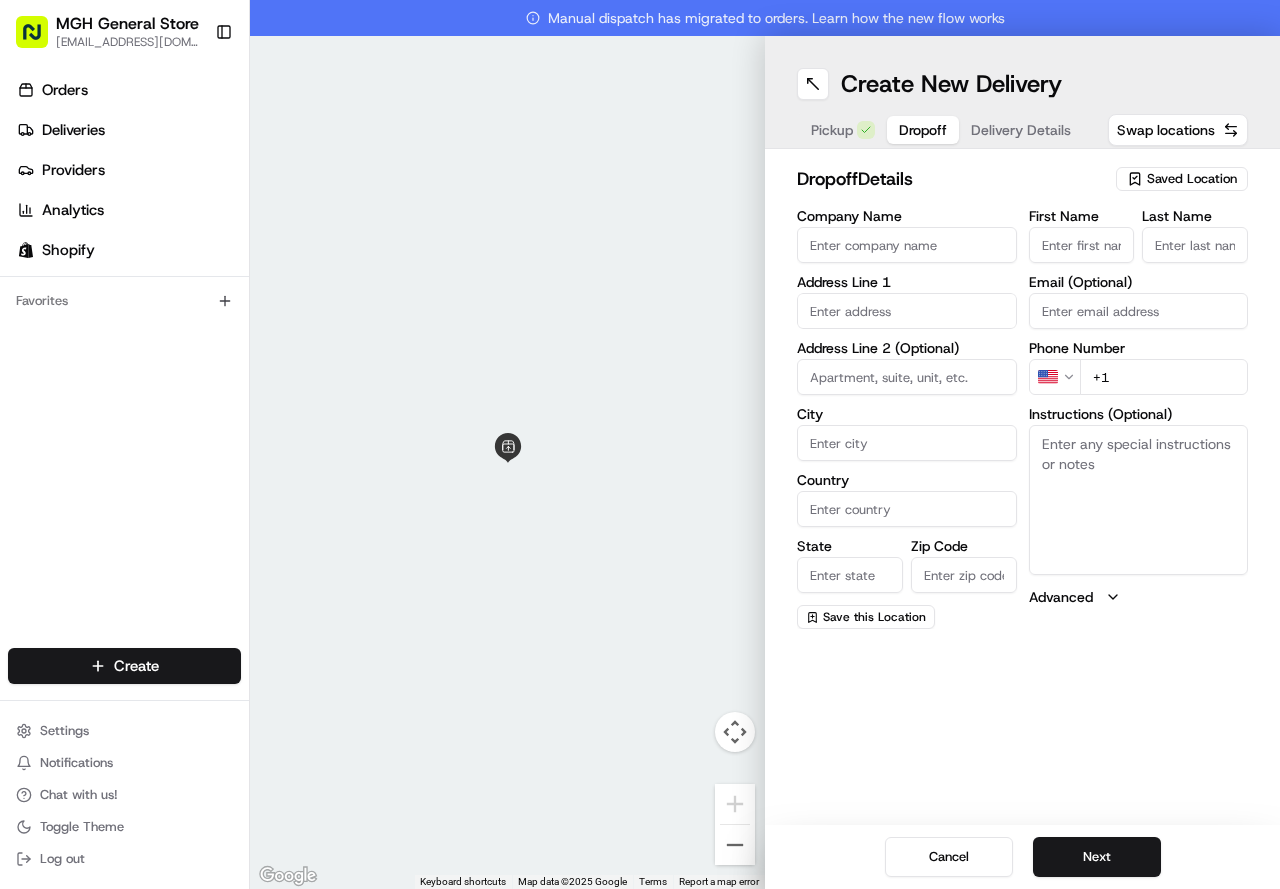 click on "First Name" at bounding box center [1082, 245] 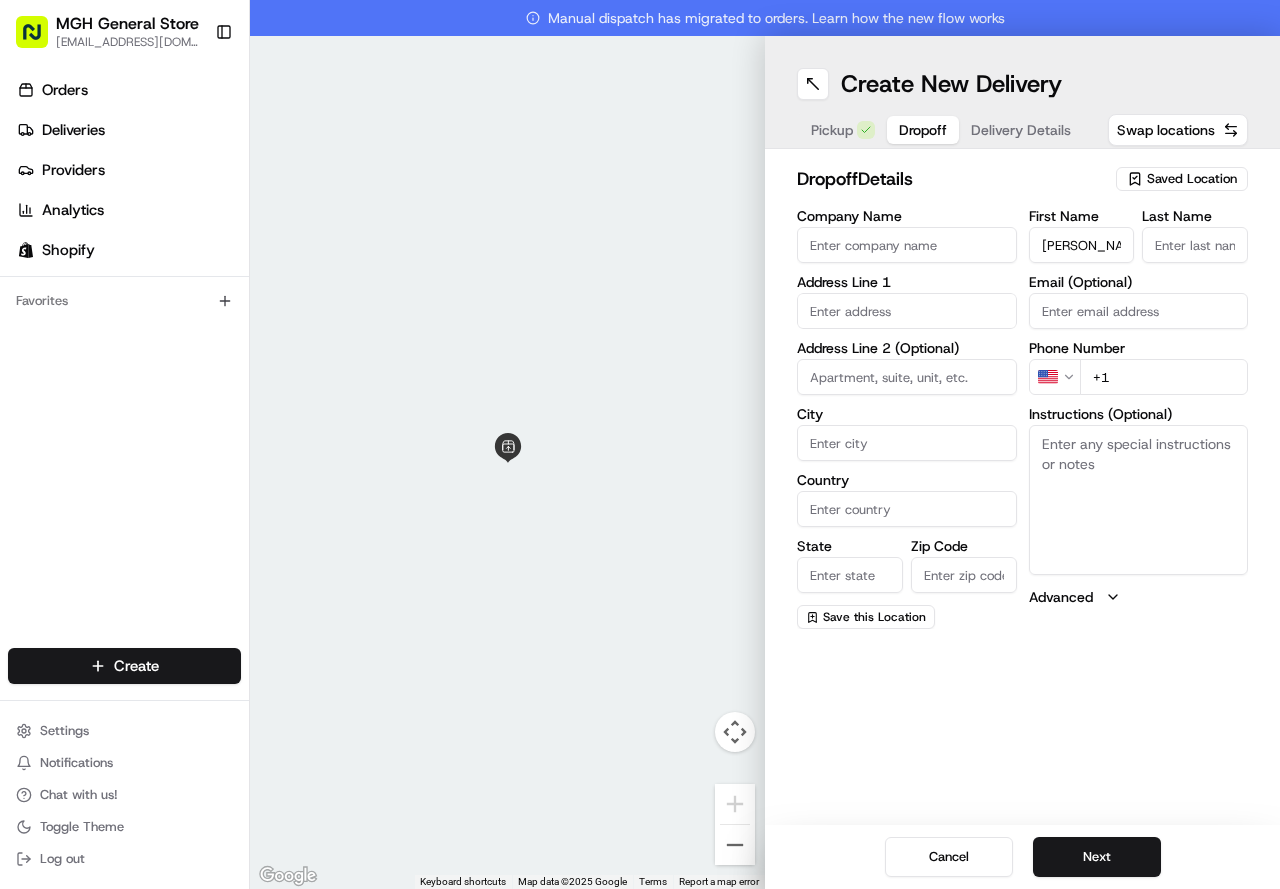 type on "[PERSON_NAME]" 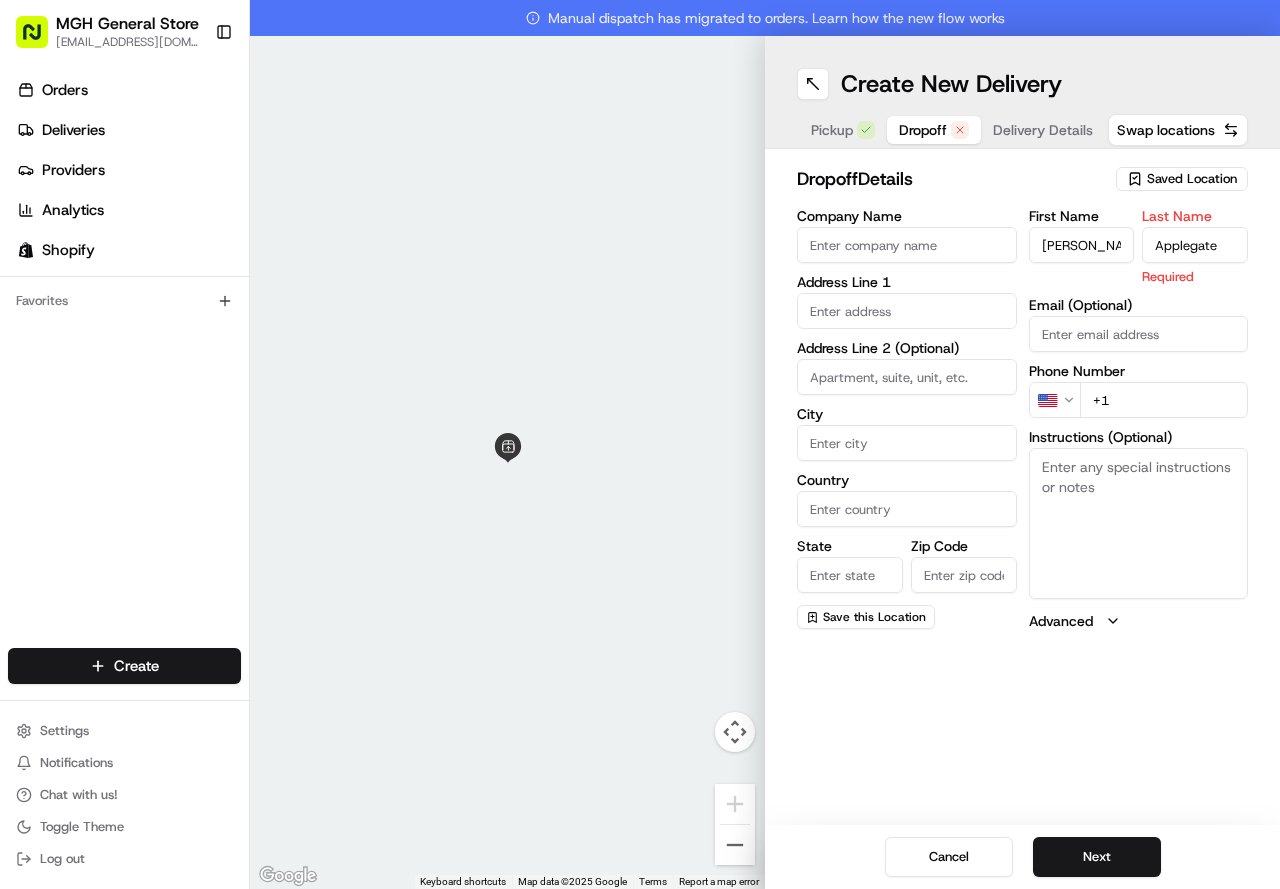 type on "Applegate" 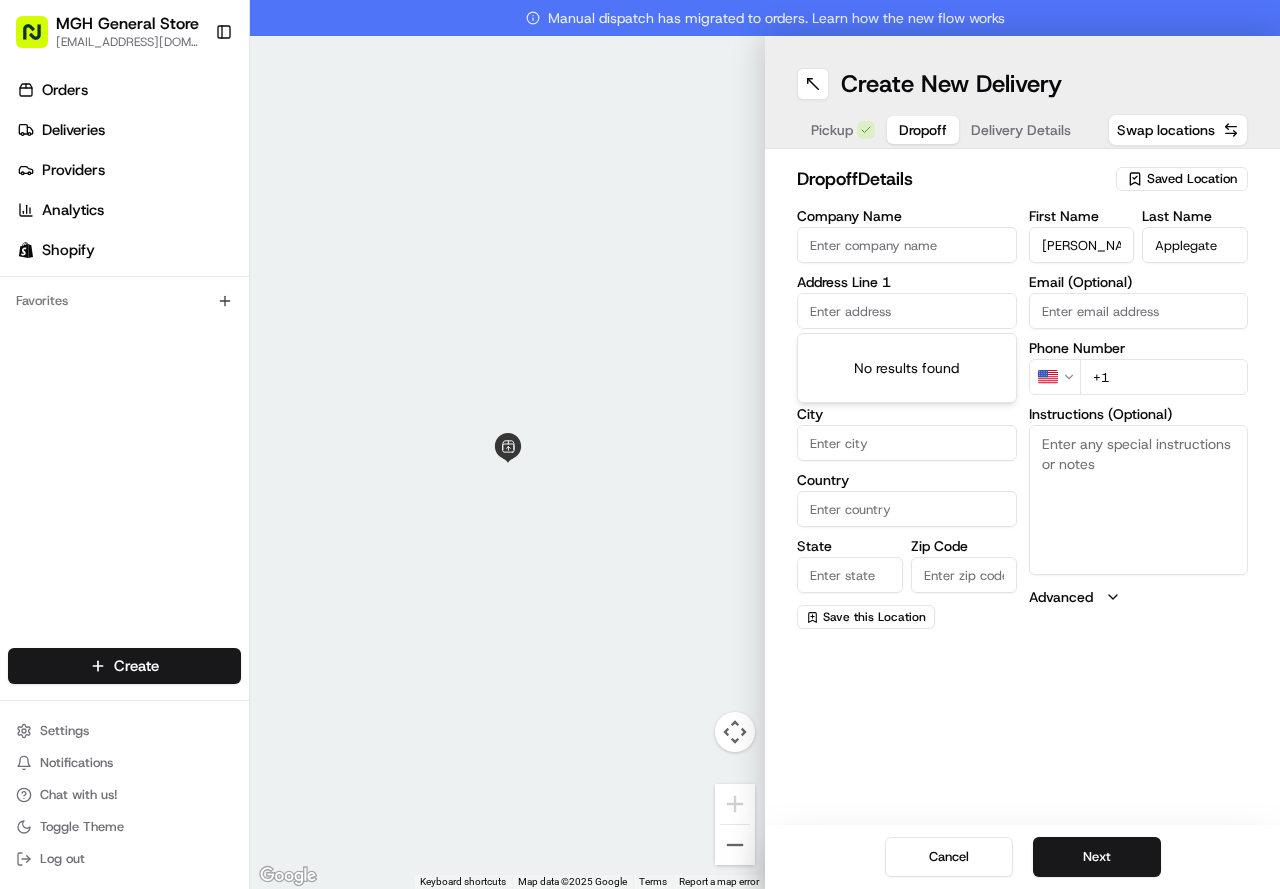 click at bounding box center [907, 311] 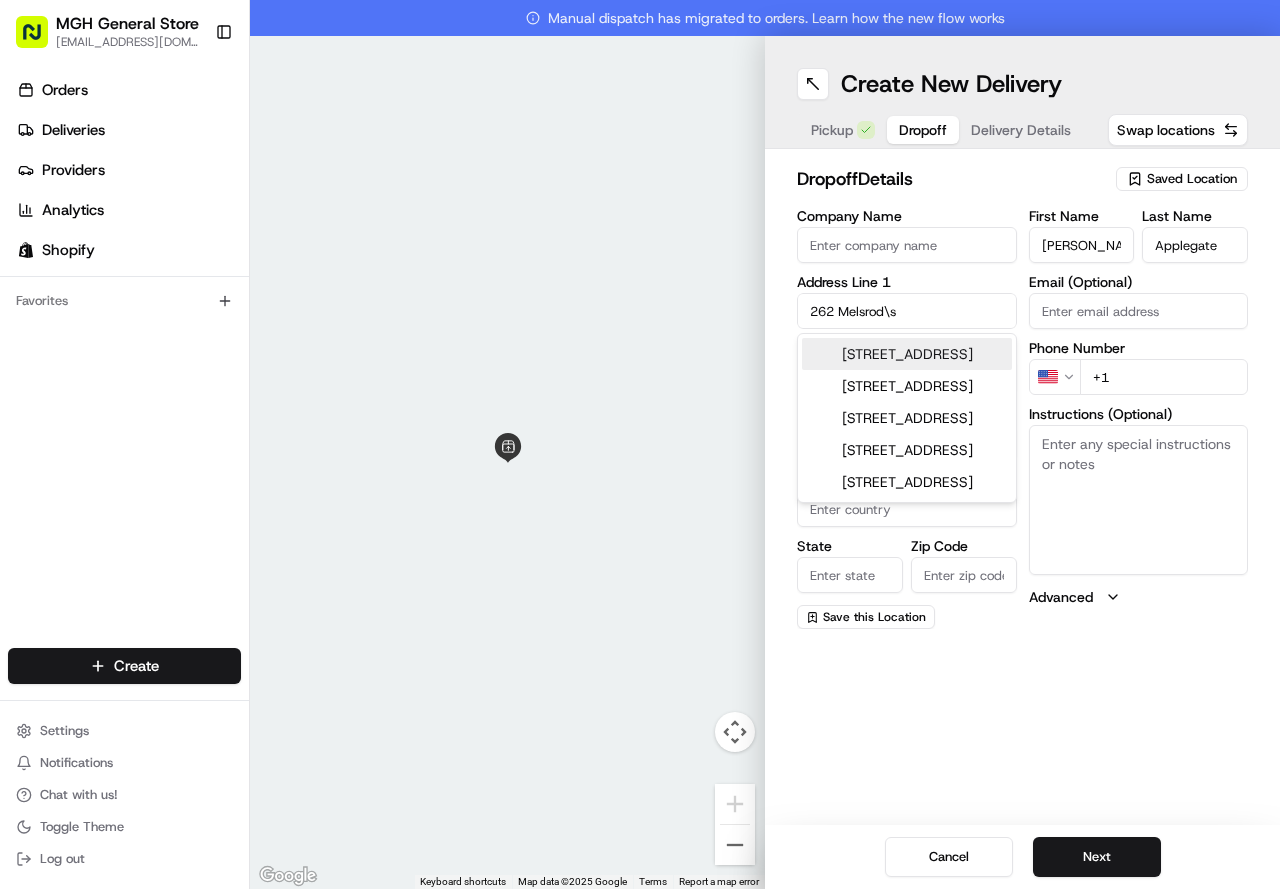 click on "[STREET_ADDRESS]" at bounding box center (907, 354) 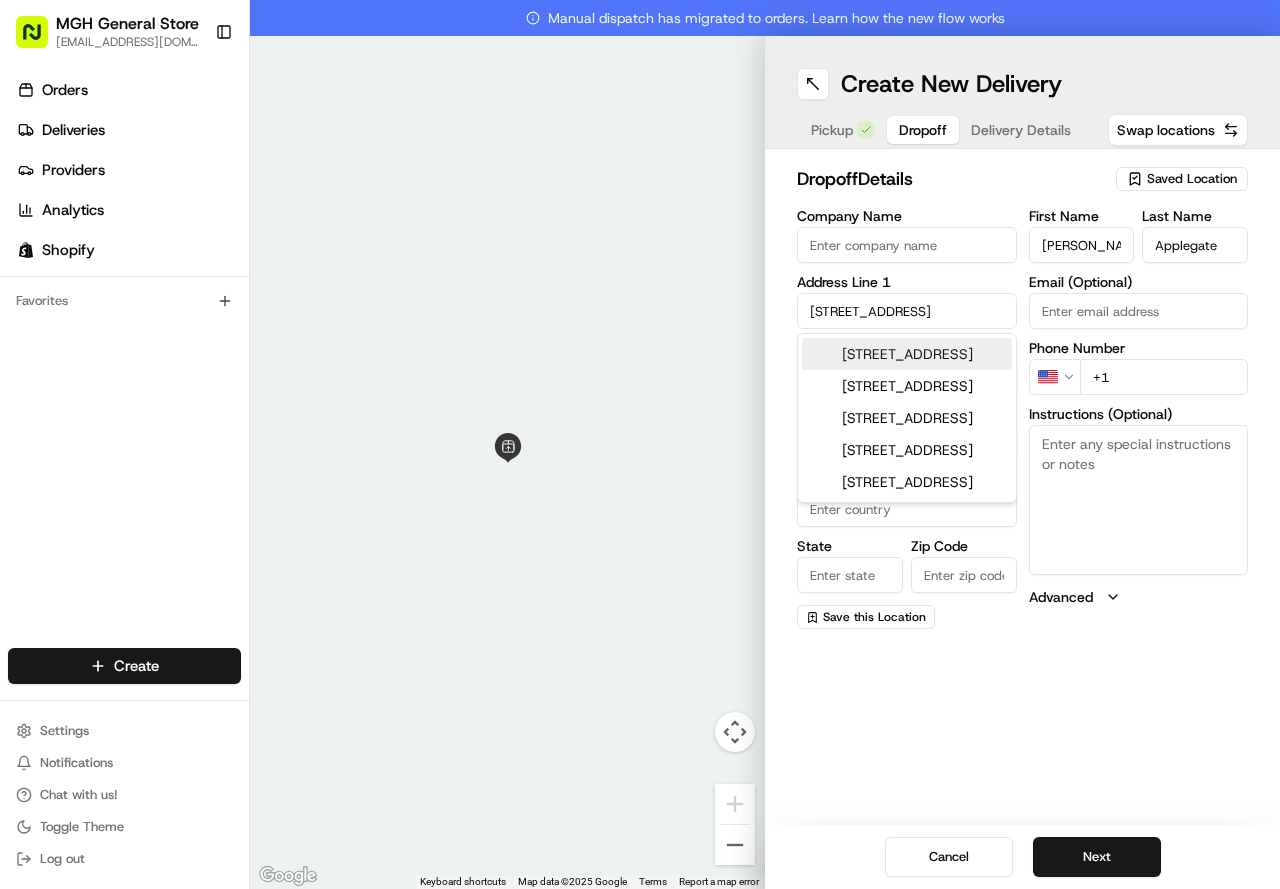 type on "[STREET_ADDRESS]" 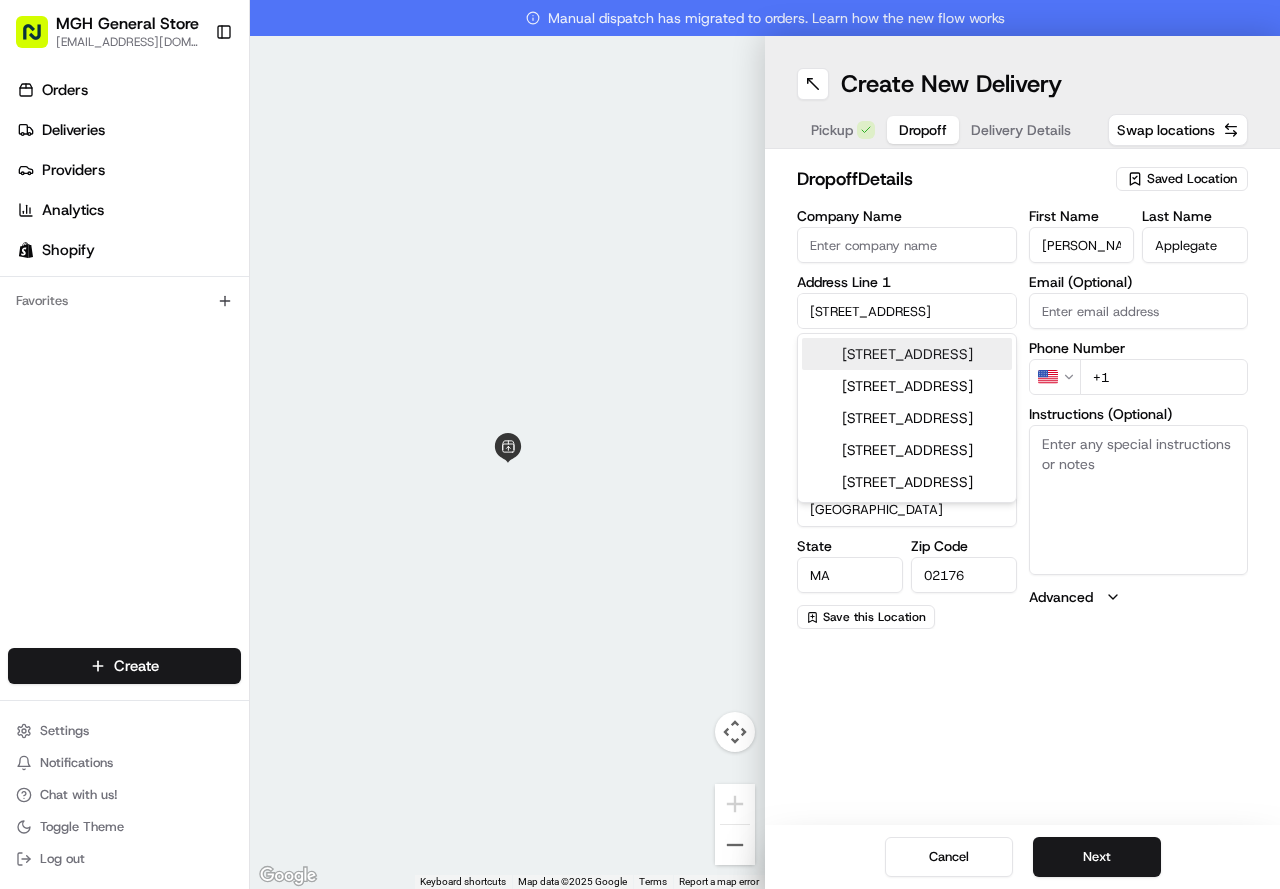 type on "[STREET_ADDRESS]" 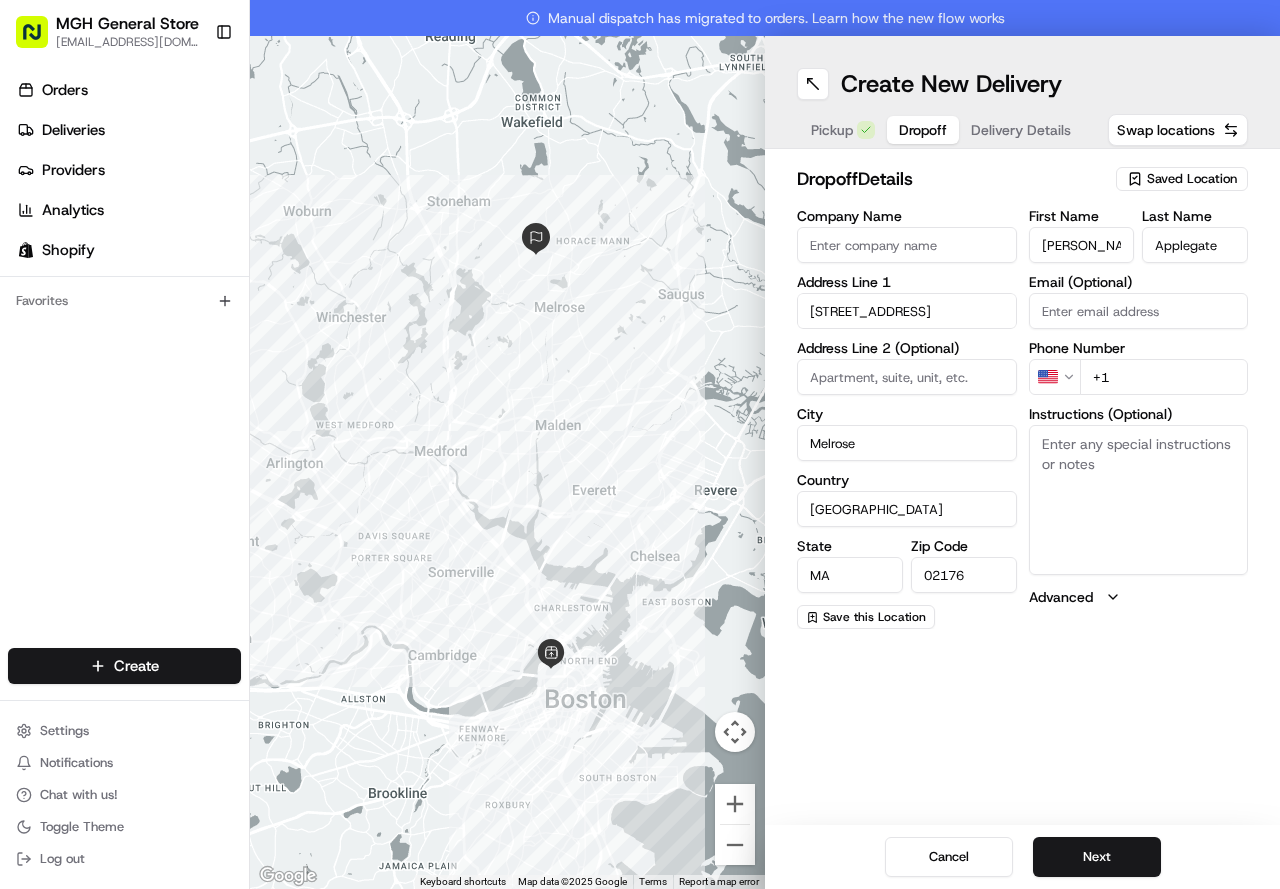 click on "+1" at bounding box center (1164, 377) 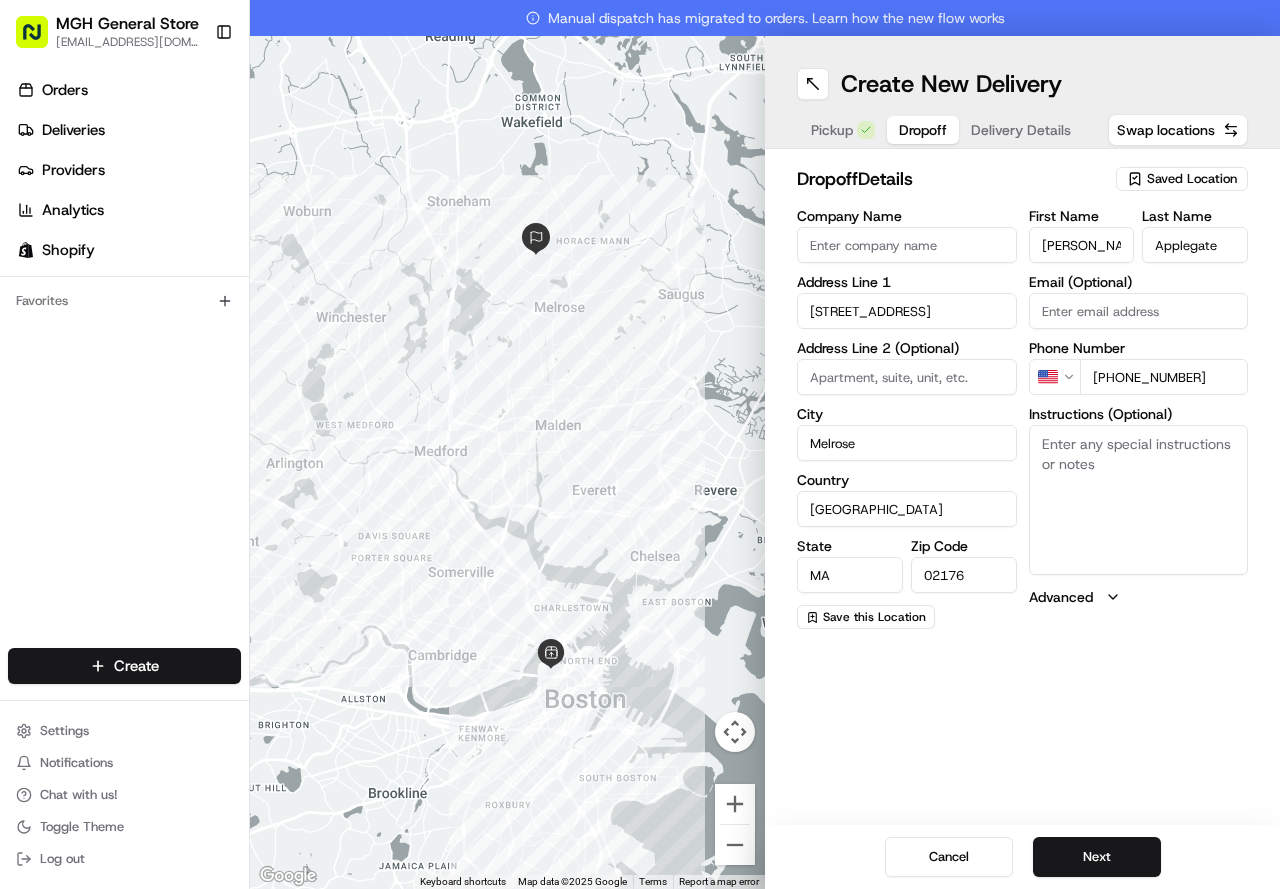 type on "[PHONE_NUMBER]" 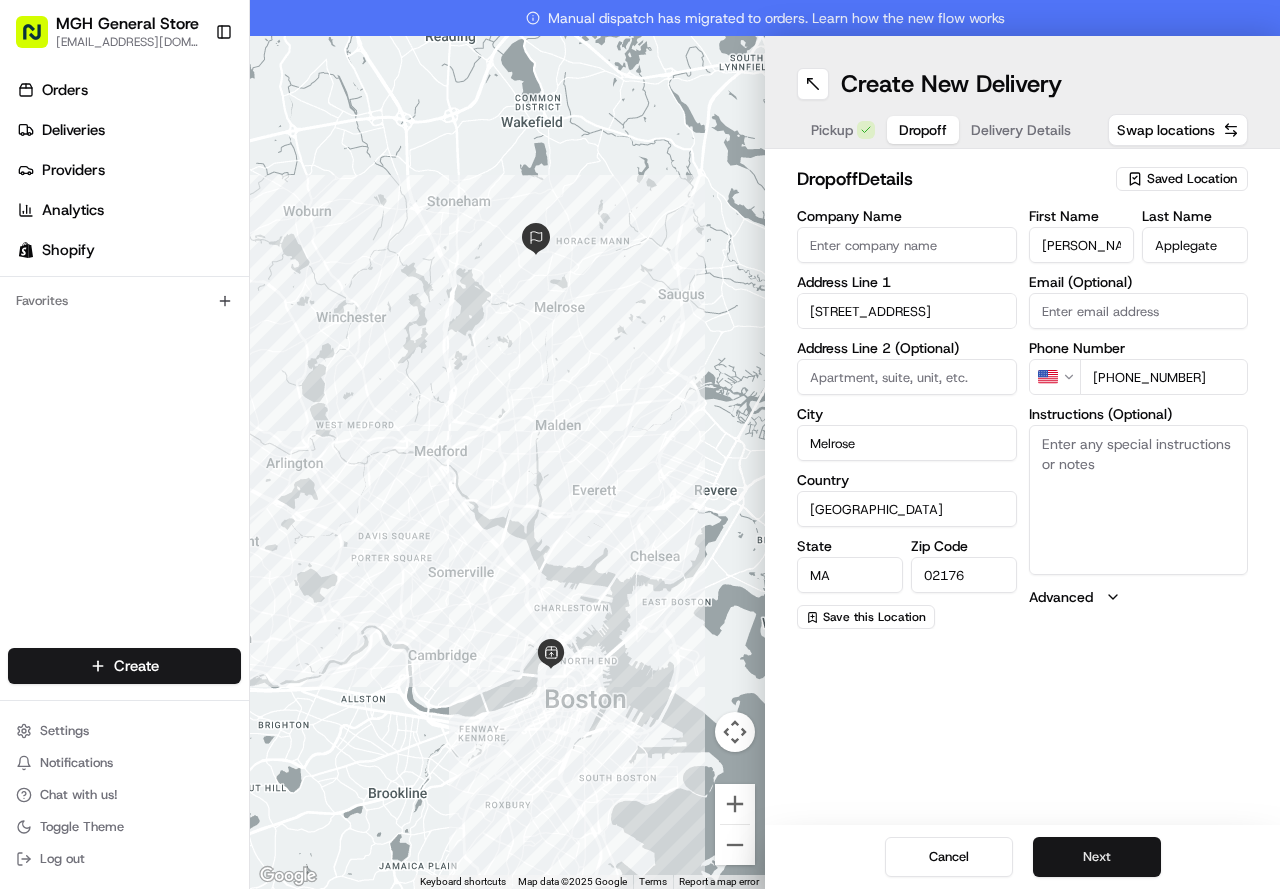 click on "Next" at bounding box center (1097, 857) 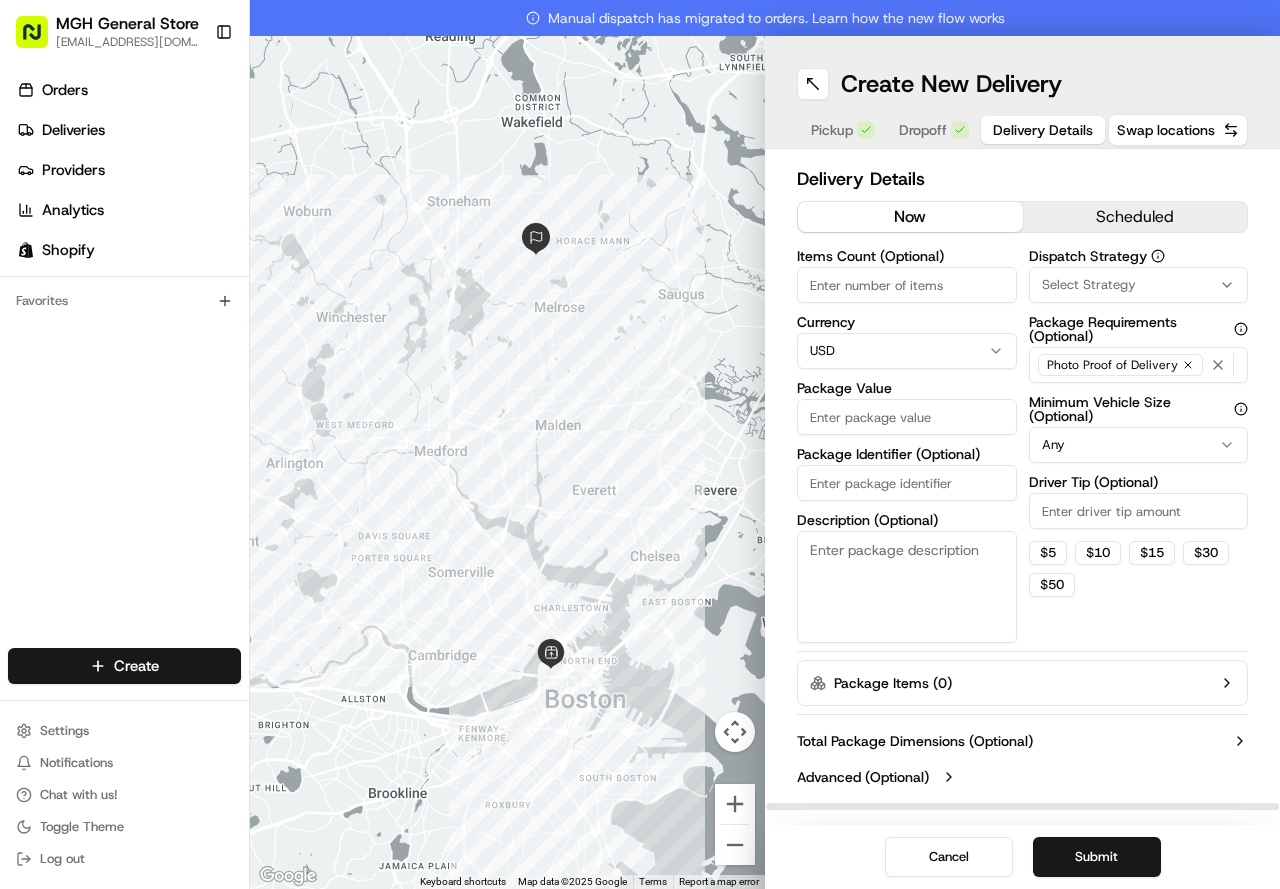 click on "Package Value" at bounding box center (907, 417) 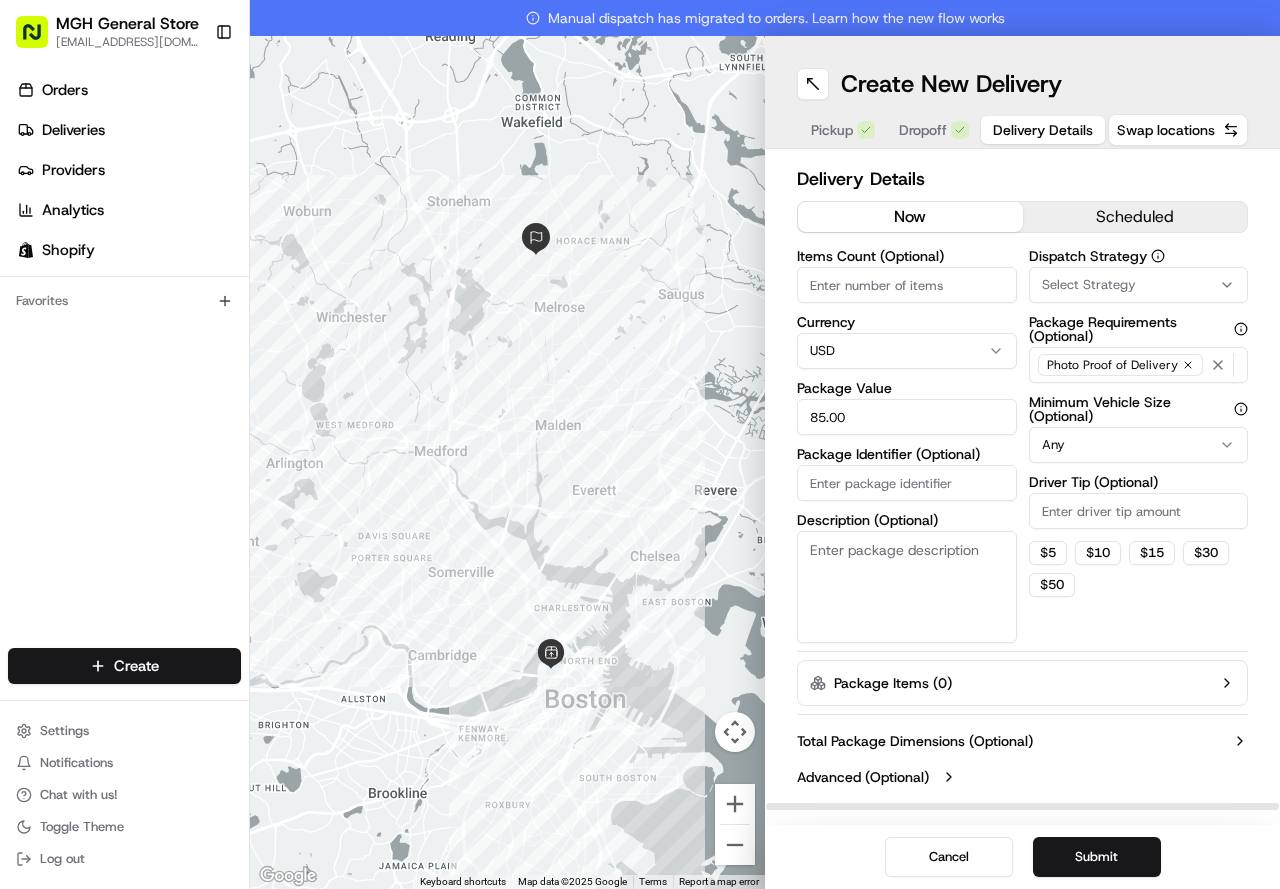 type on "85.00" 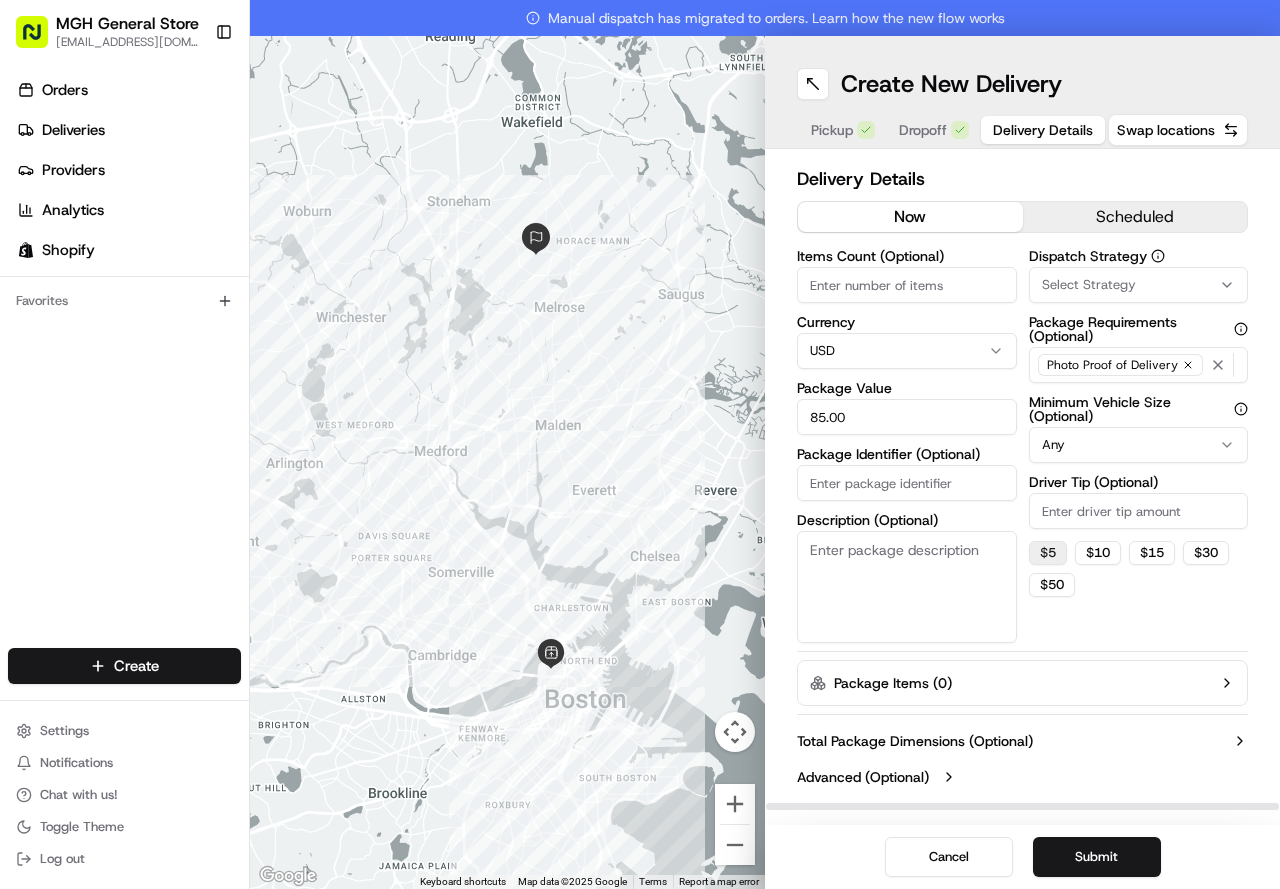 click on "$ 5" at bounding box center (1048, 553) 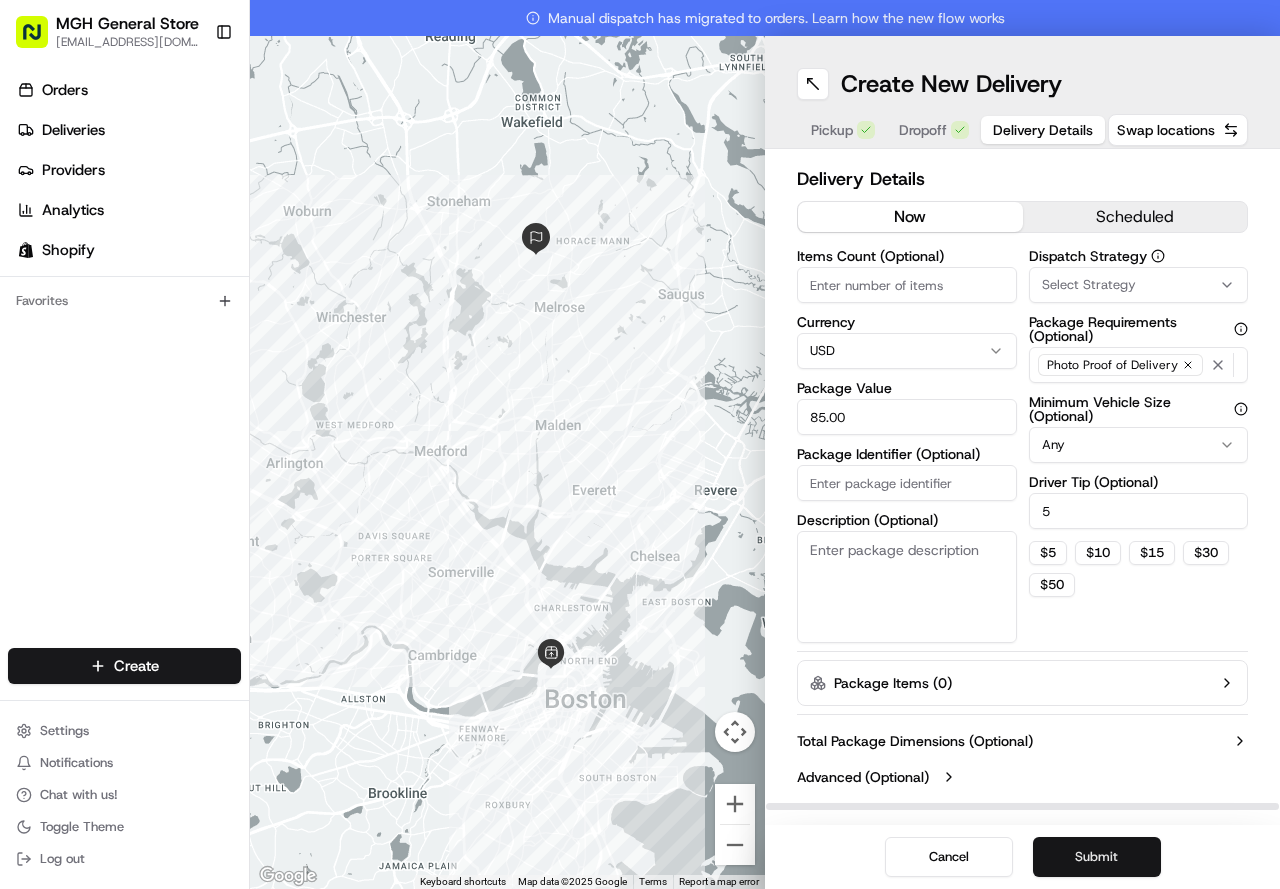 click on "Submit" at bounding box center (1097, 857) 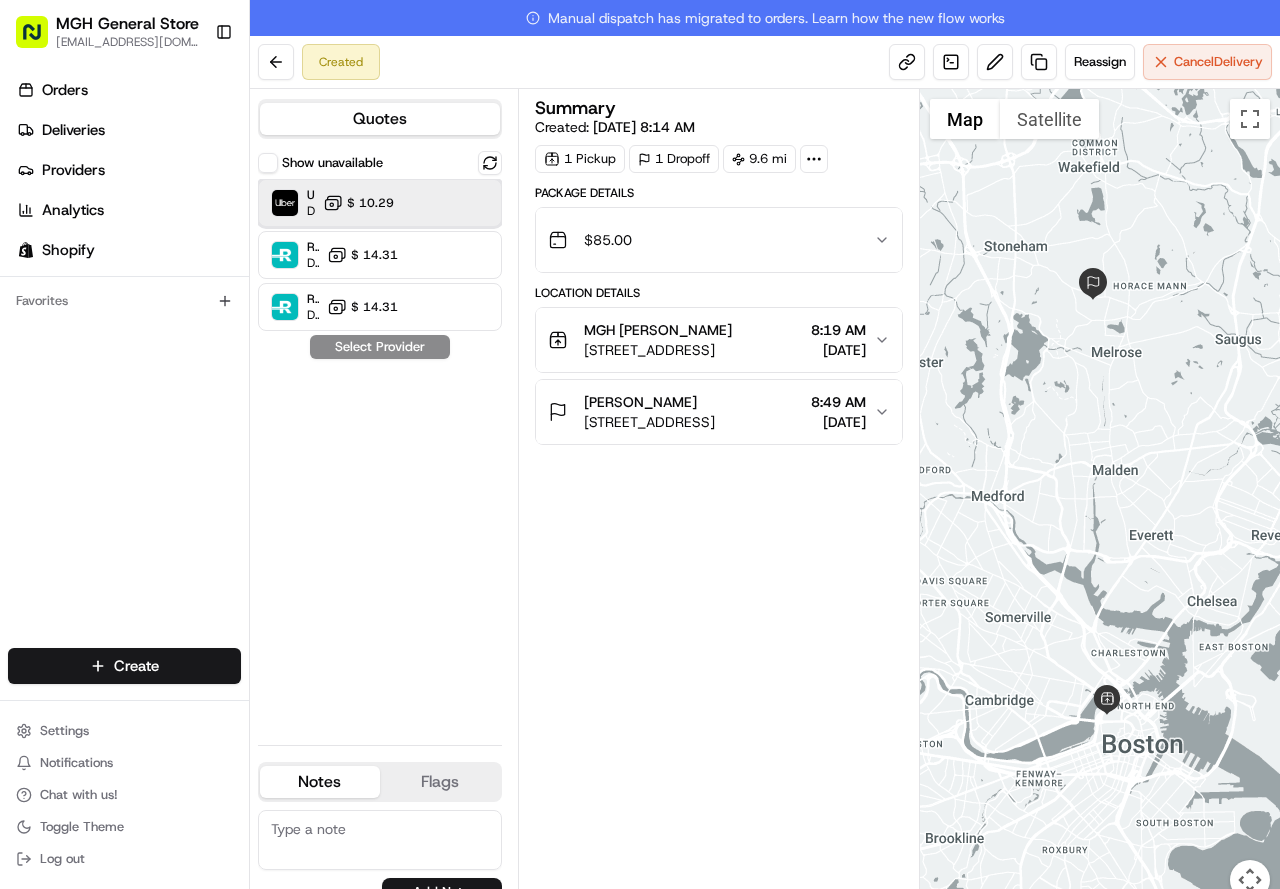 click on "Uber" at bounding box center (311, 195) 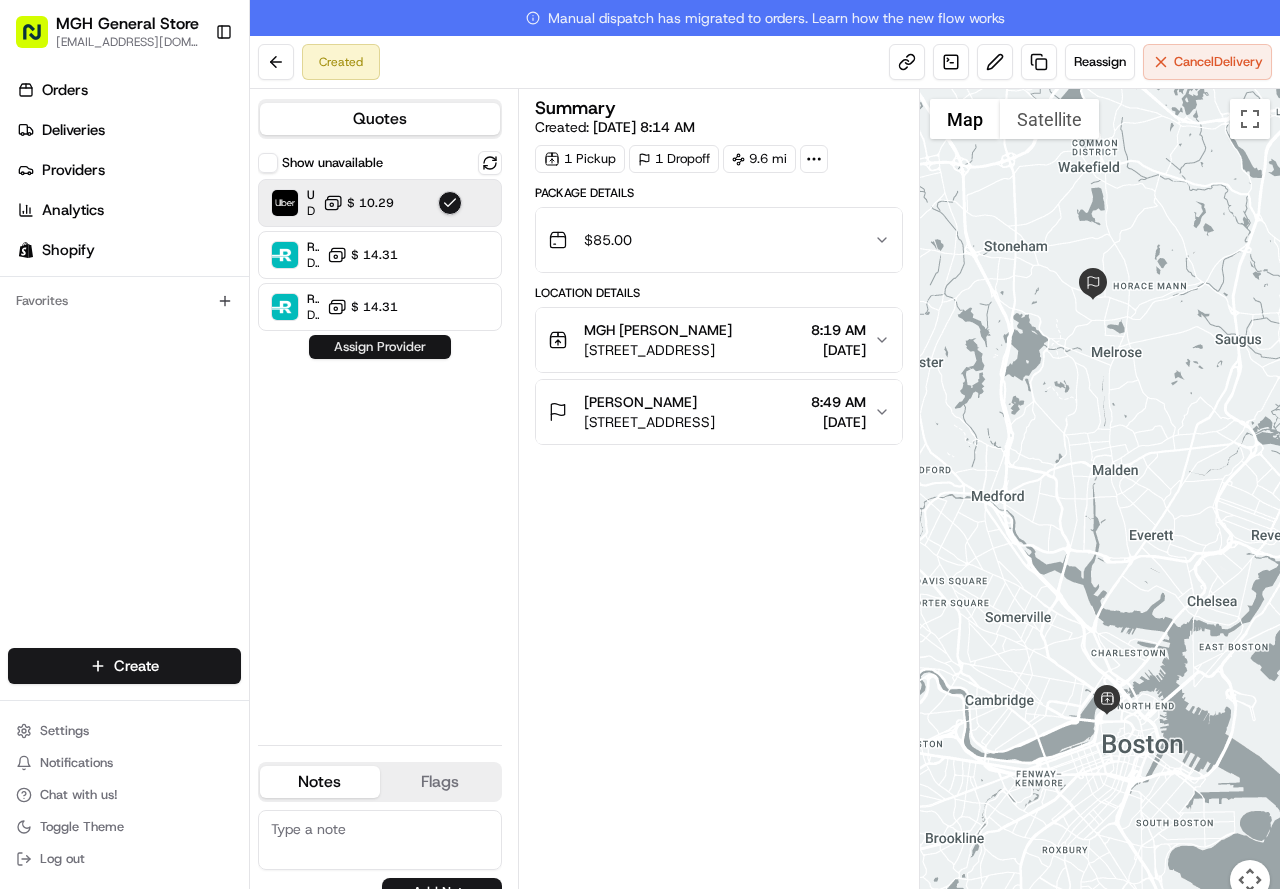 click on "Assign Provider" at bounding box center [380, 347] 